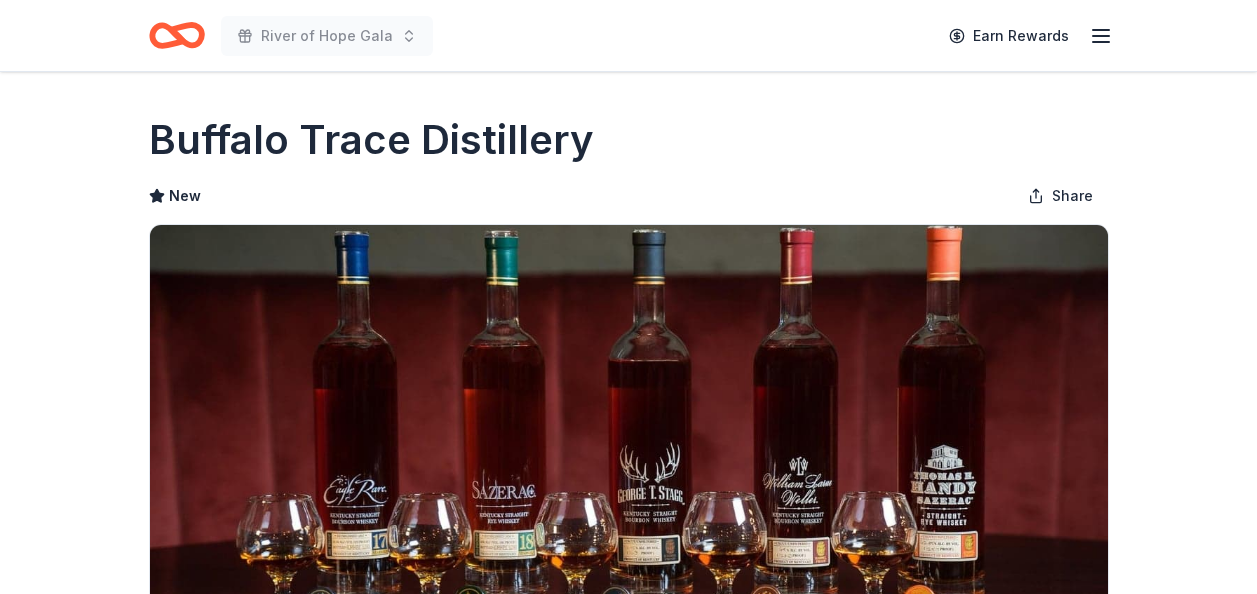 scroll, scrollTop: 0, scrollLeft: 0, axis: both 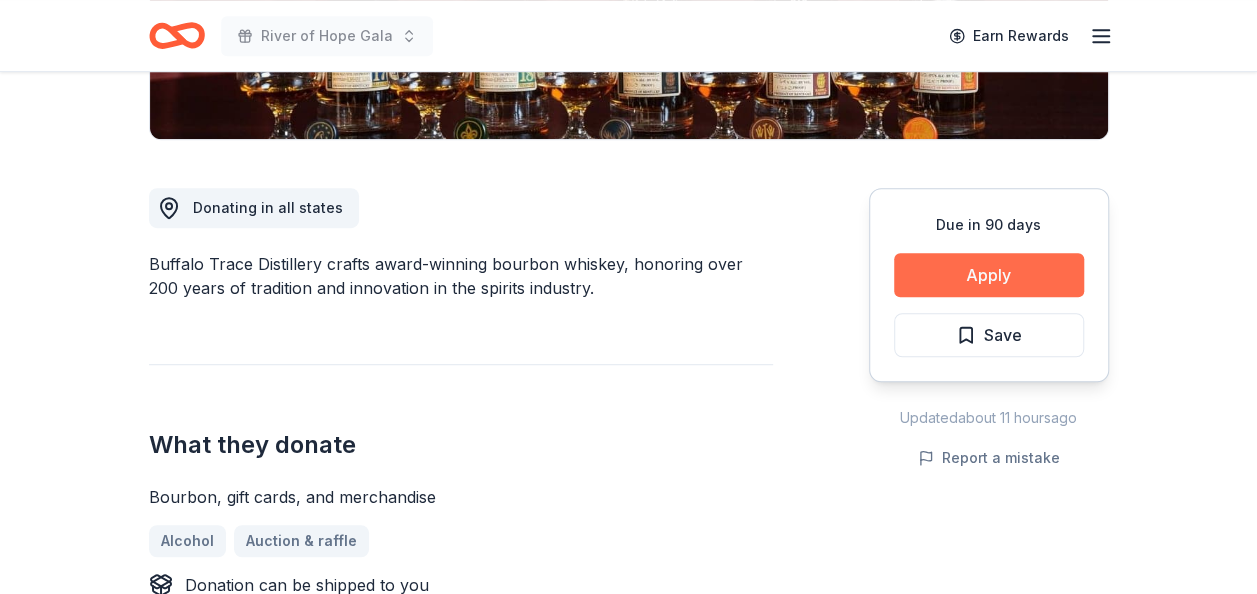 click on "Apply" at bounding box center (989, 275) 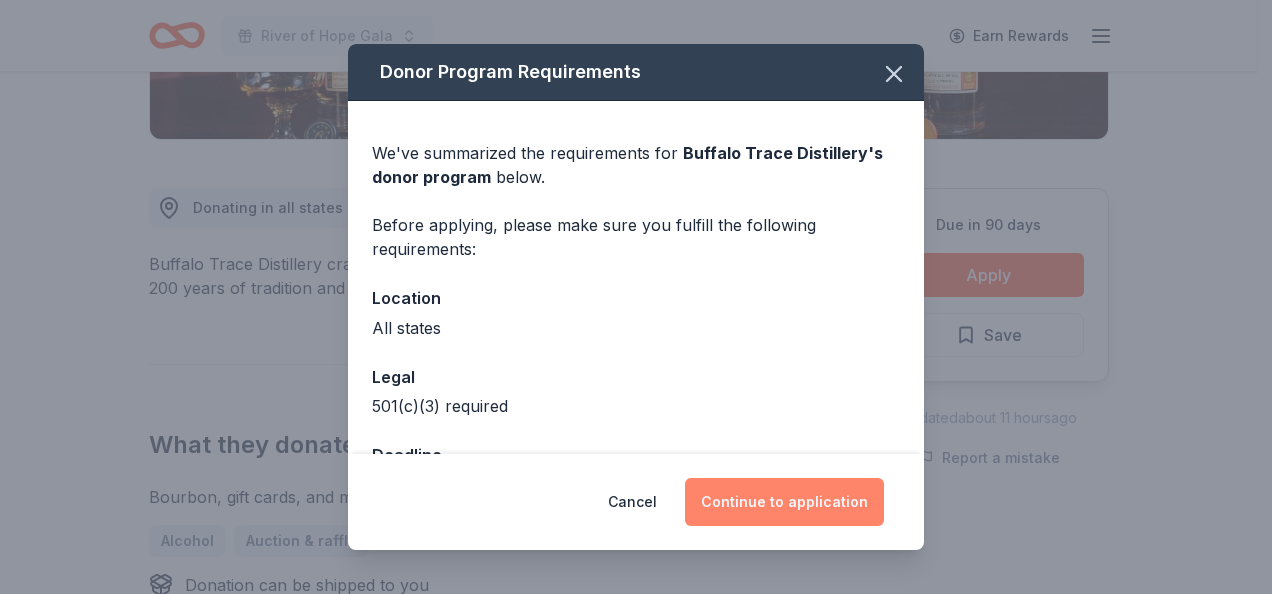 click on "Continue to application" at bounding box center [784, 502] 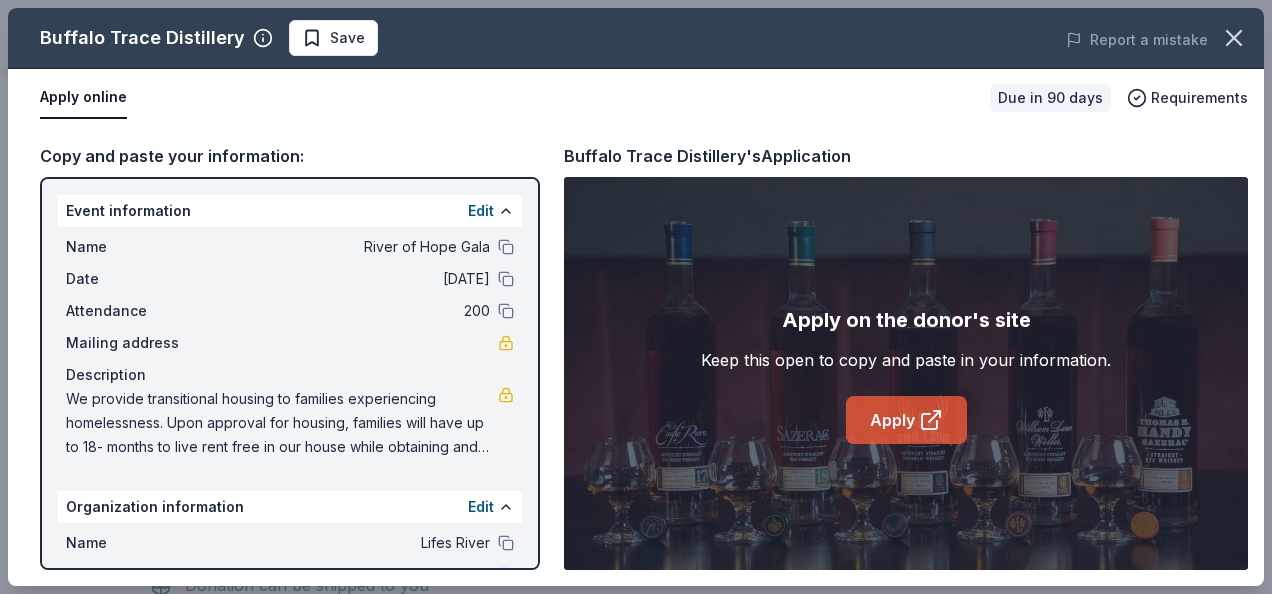click on "Apply" at bounding box center [906, 420] 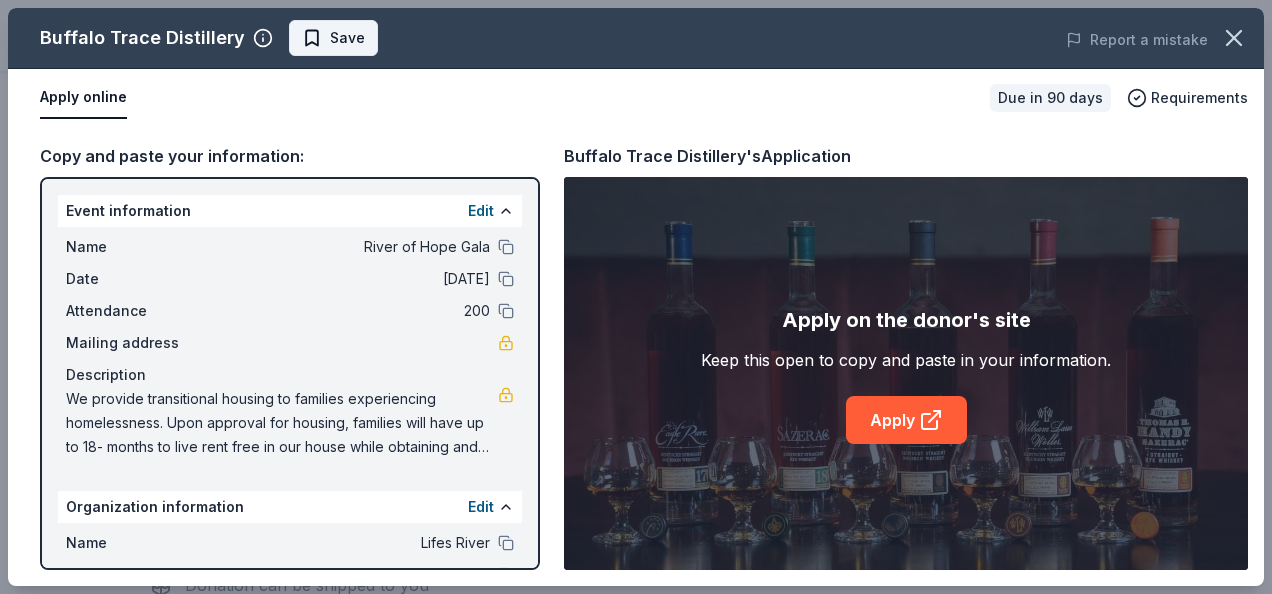 click on "Save" at bounding box center [333, 38] 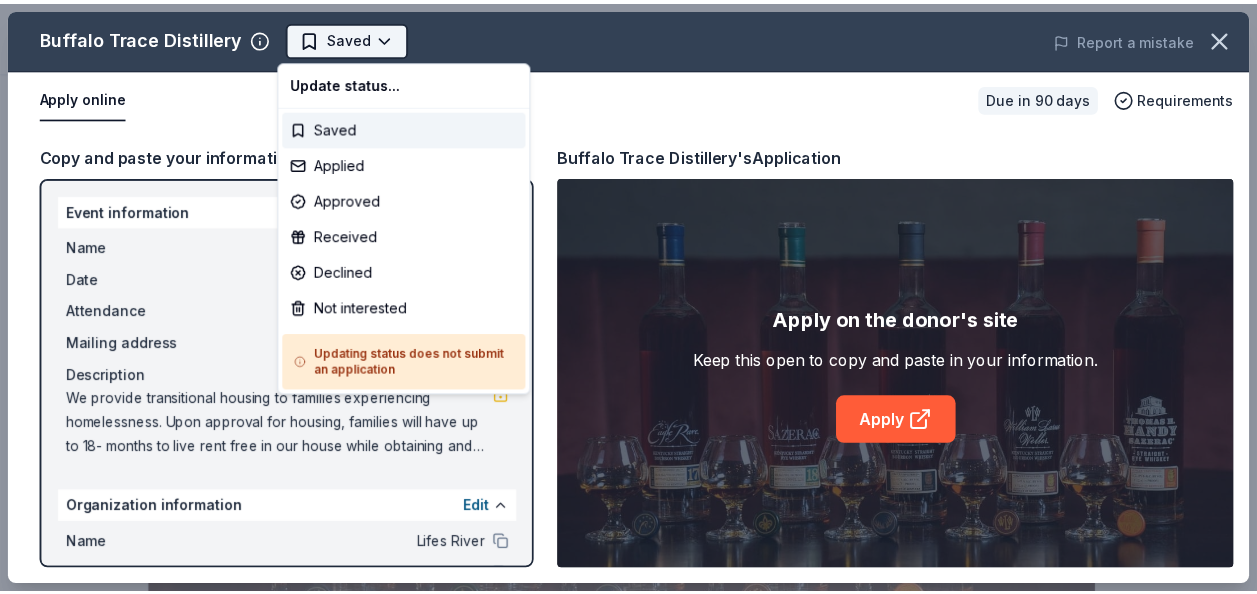scroll, scrollTop: 0, scrollLeft: 0, axis: both 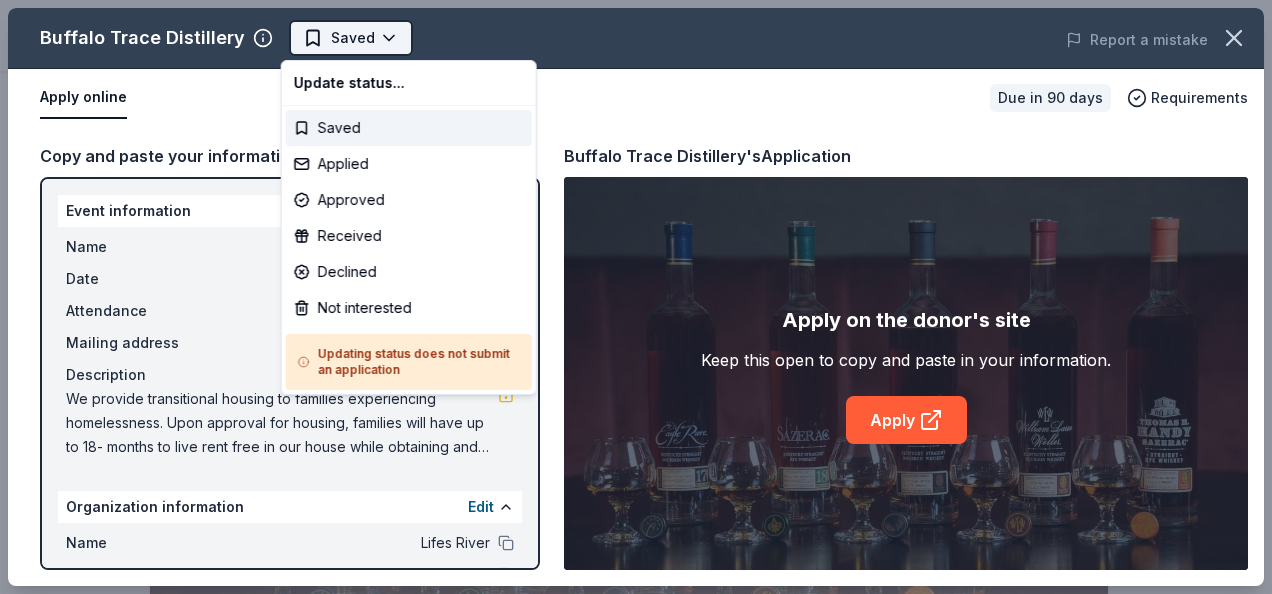 click on "River of Hope Gala Saved Apply Due in 90 days Share Buffalo Trace Distillery New Share Donating in all states Buffalo Trace Distillery crafts award-winning bourbon whiskey, honoring over 200 years of tradition and innovation in the spirits industry. What they donate Bourbon, gift cards, and merchandise Alcohol Auction & raffle Donation can be shipped to you Who they donate to  Preferred 501(c)(3) required Upgrade to Pro to view approval rates and average donation values Due in 90 days Apply Saved Updated  about 12 hours  ago Report a mistake New Be the first to review this company! Leave a review Product Blog Pricing Legal Email ©  2025  TheShareWay. All rights reserved. Buffalo Trace Distillery Saved Report a mistake Apply online Due in 90 days Requirements Copy and paste your information: Event information Edit Name River of Hope Gala Date 12/02/25 Attendance 200 Mailing address Description Organization information Edit Name Lifes River Website Fill in using "Edit" EIN 88-3644548 Mission statement Apply" at bounding box center (628, 297) 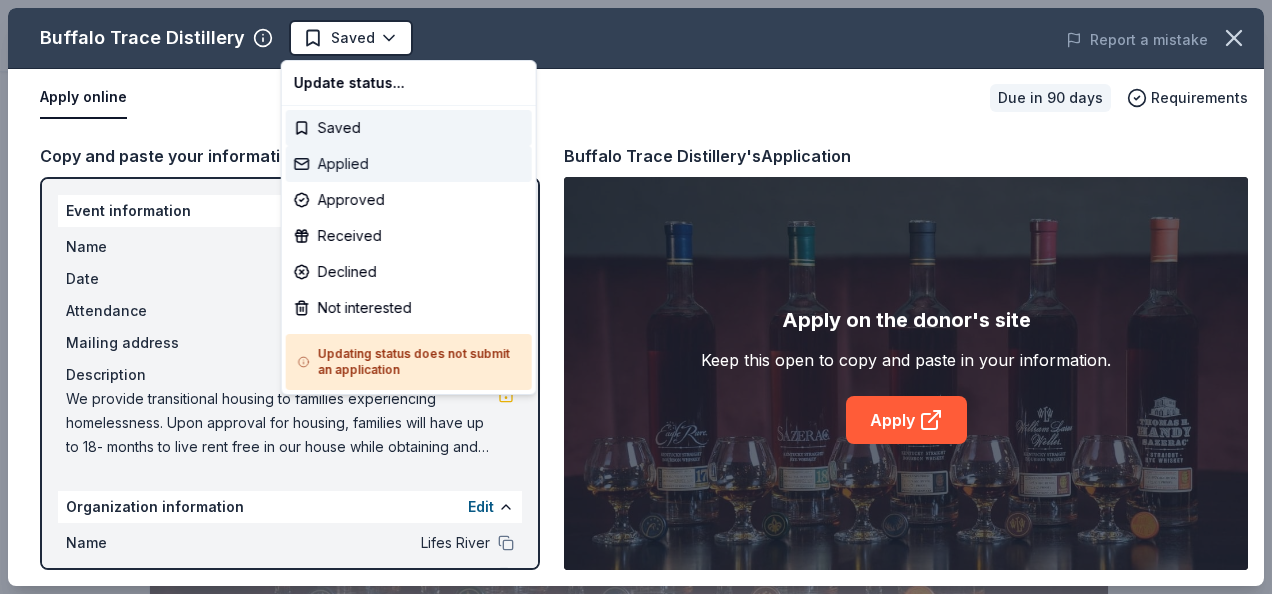 click on "Applied" at bounding box center [409, 164] 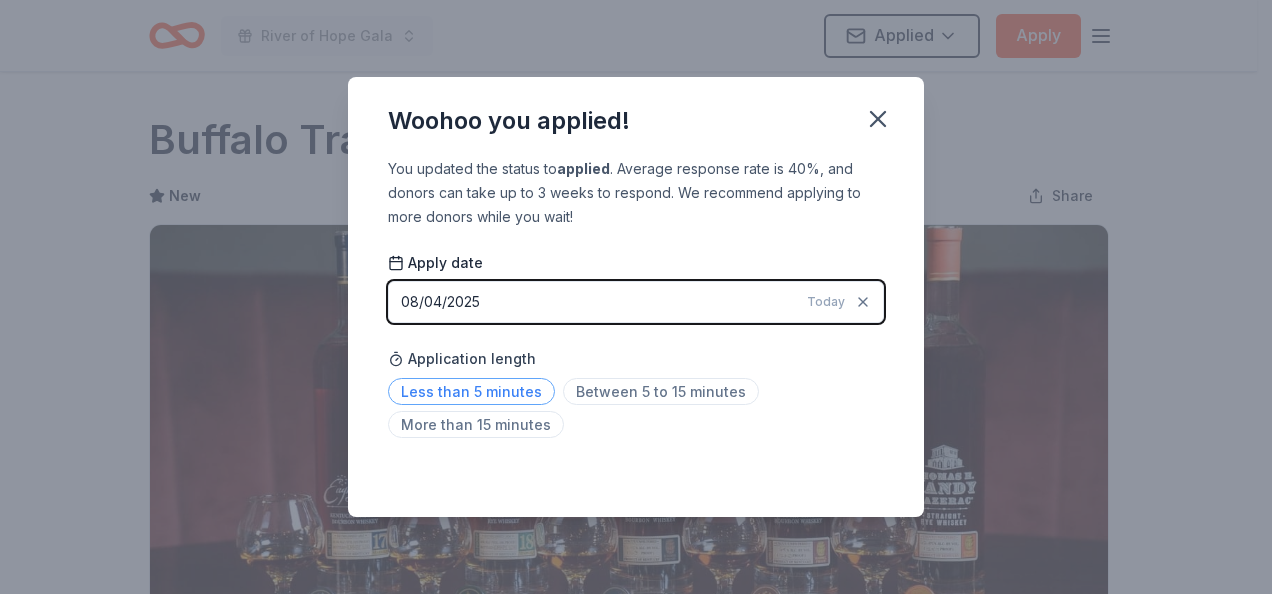 click on "Less than 5 minutes" at bounding box center [471, 391] 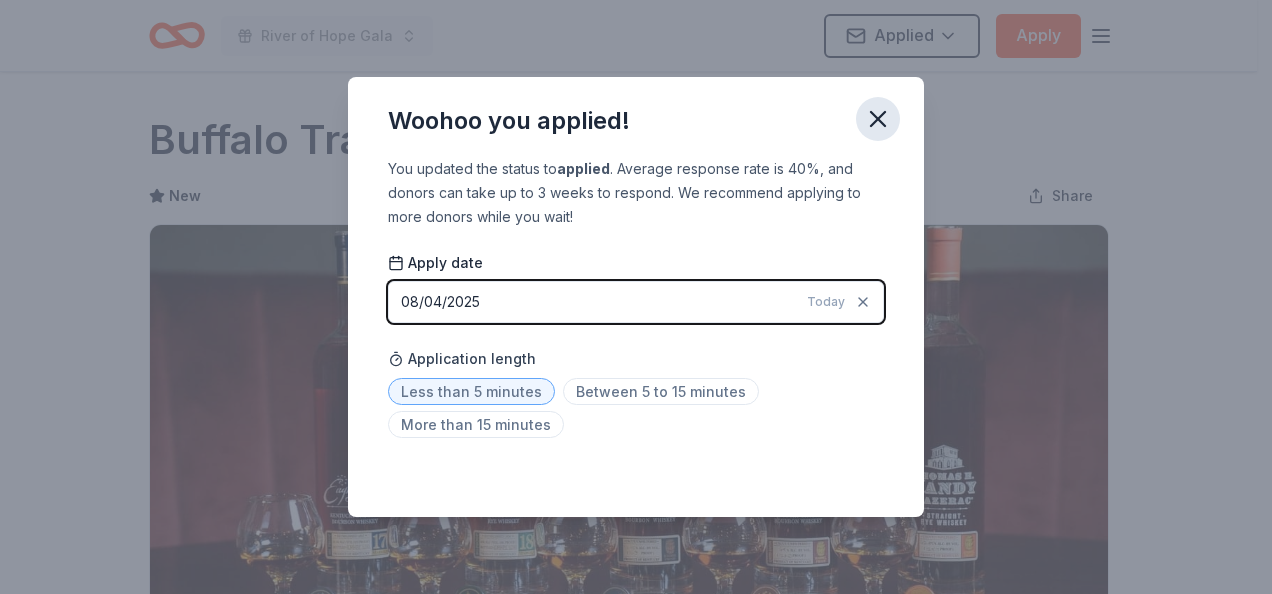 click 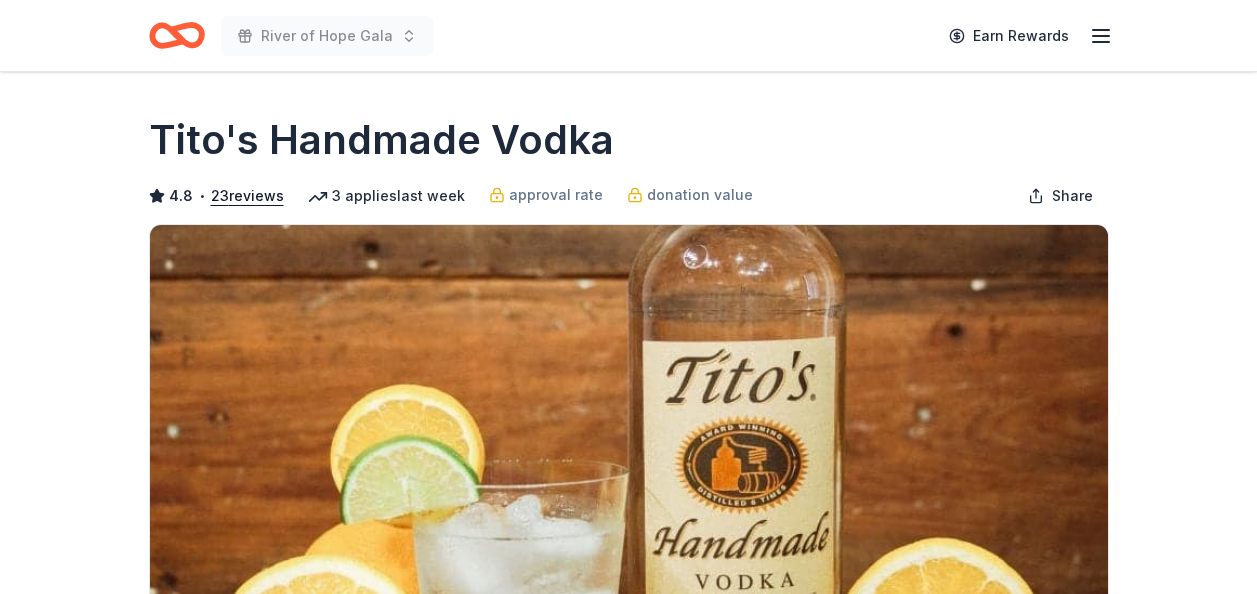 scroll, scrollTop: 0, scrollLeft: 0, axis: both 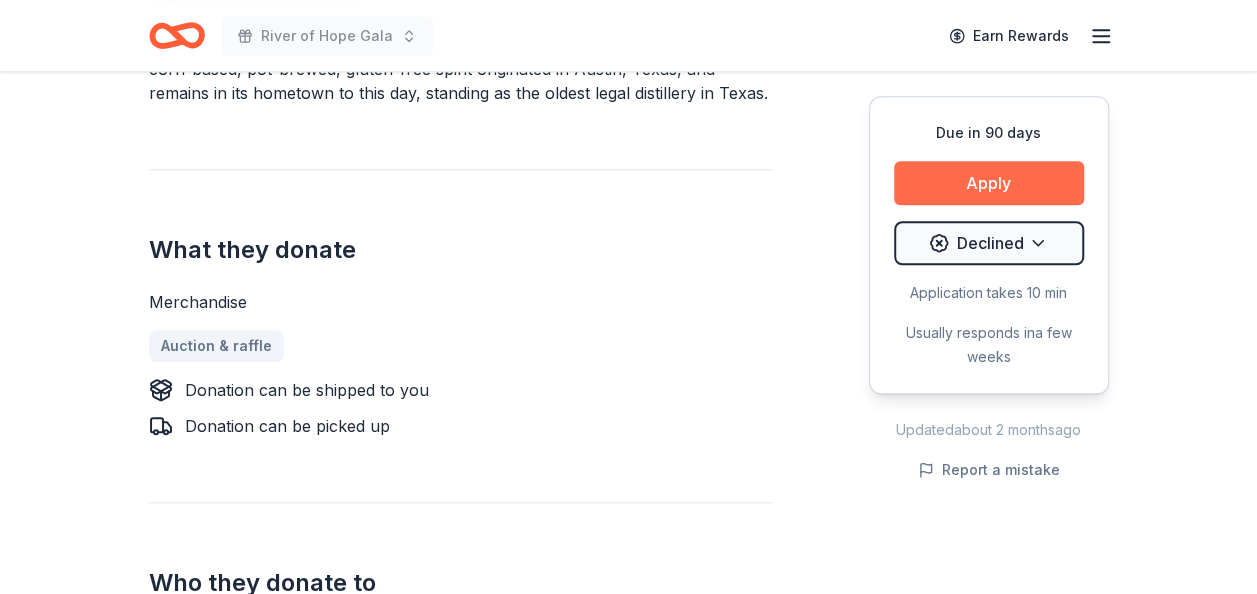 click on "Apply" at bounding box center [989, 183] 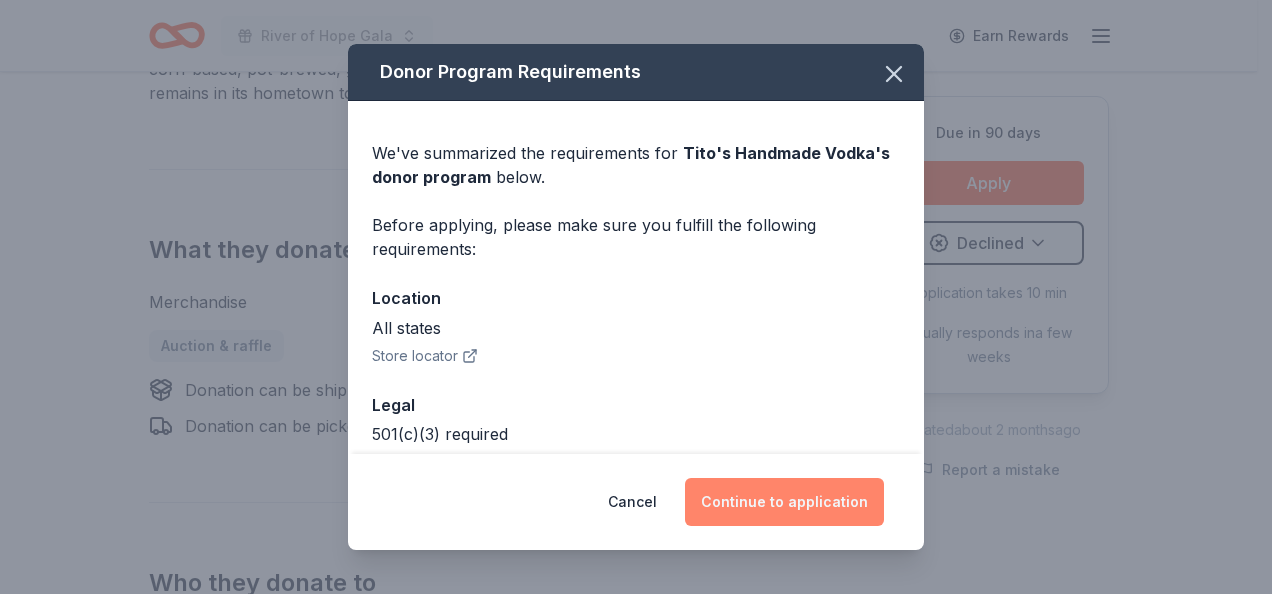 click on "Continue to application" at bounding box center (784, 502) 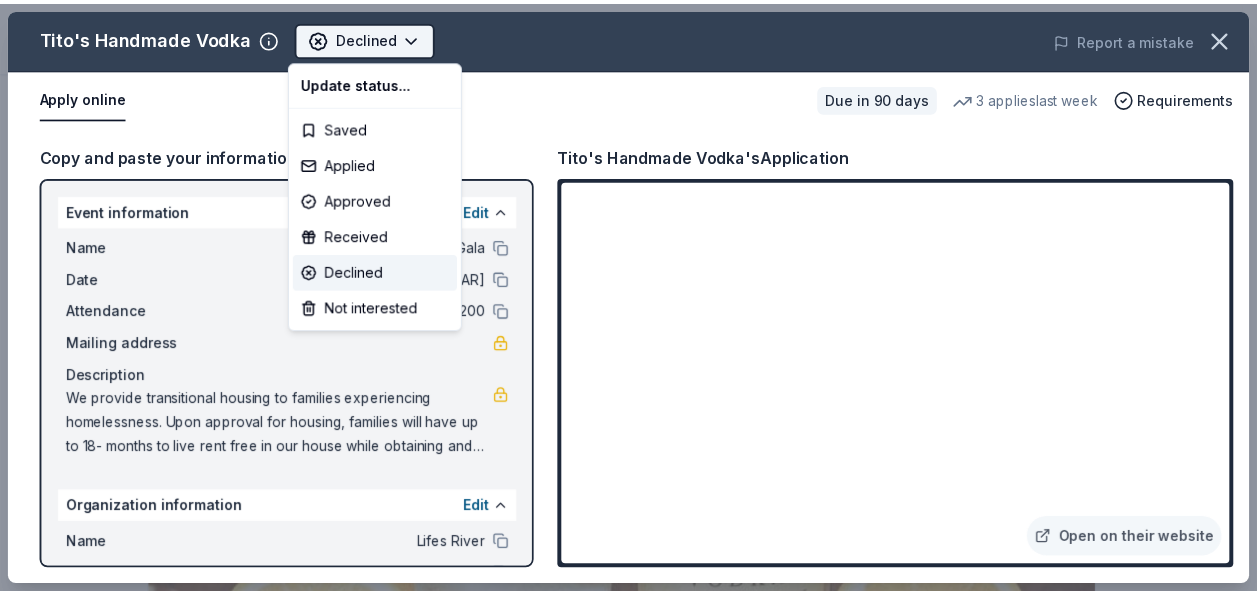scroll, scrollTop: 0, scrollLeft: 0, axis: both 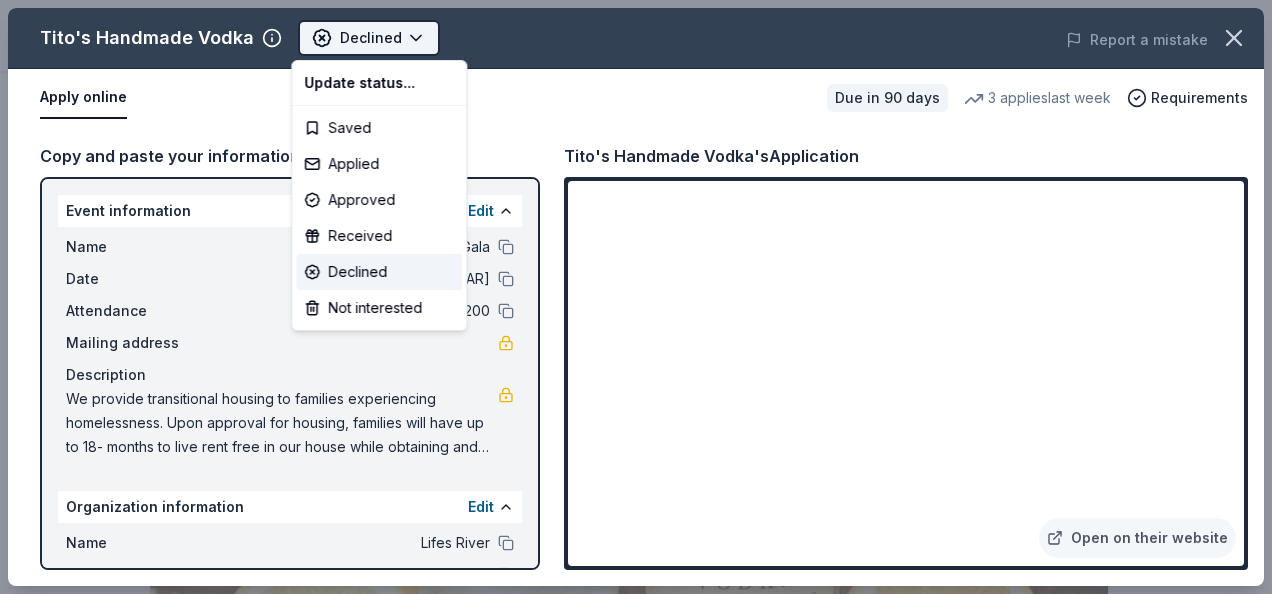 click on "River of Hope Gala Declined Apply Due in 90 days Share Tito's Handmade Vodka 4.8 • 23  reviews 3   applies  last week approval rate donation value Share Donating in all states Tito's Vodka came to fame for its unique flavorings and smooth delivery. The corn-based, pot-brewed, gluten-free spirit originated in Austin, Texas, and remains in its hometown to this day, standing as the oldest legal distillery in Texas. What they donate Merchandise Auction & raffle Donation can be shipped to you Donation can be picked up Who they donate to  Preferred 501(c)(3) required Due in 90 days Apply Declined Application takes 10 min Usually responds in  a few weeks Updated  about 2 months  ago Report a mistake approval rate 20 % approved 30 % declined 50 % no response donation value (average) 20% 70% 0% 10% $xx - $xx $xx - $xx $xx - $xx $xx - $xx Upgrade to Pro to view approval rates and average donation values 4.8 • 23  reviews See all  23  reviews Red Door Food Pantry February 2025 • Approved December 2024 • Declined" at bounding box center (628, 297) 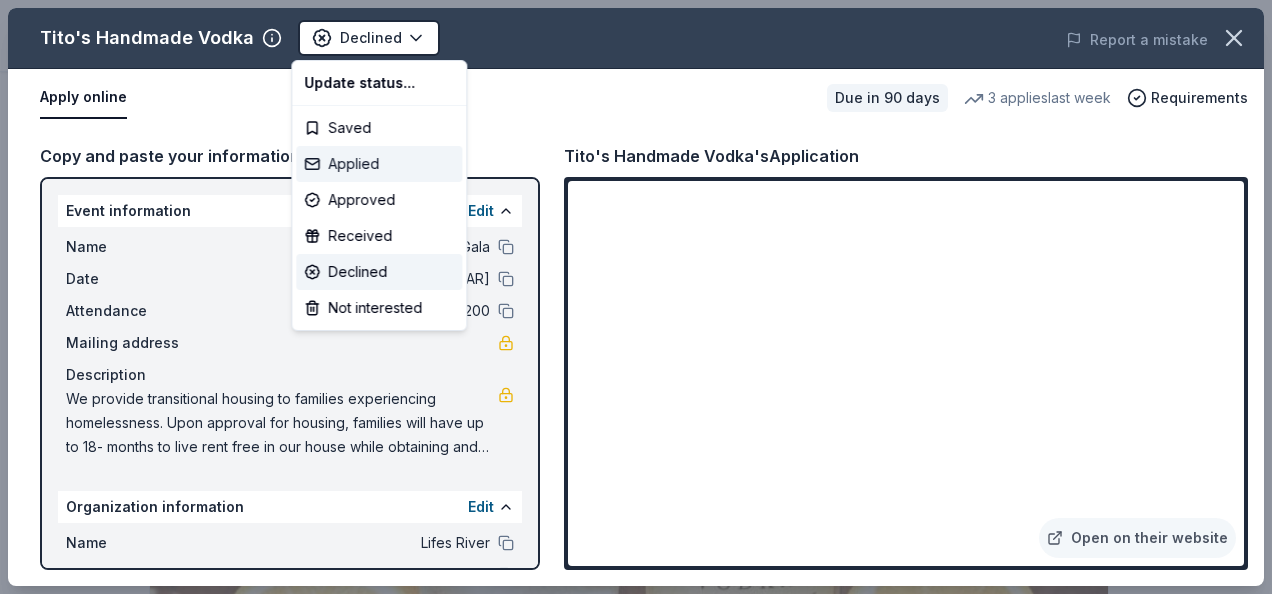 click on "Applied" at bounding box center [379, 164] 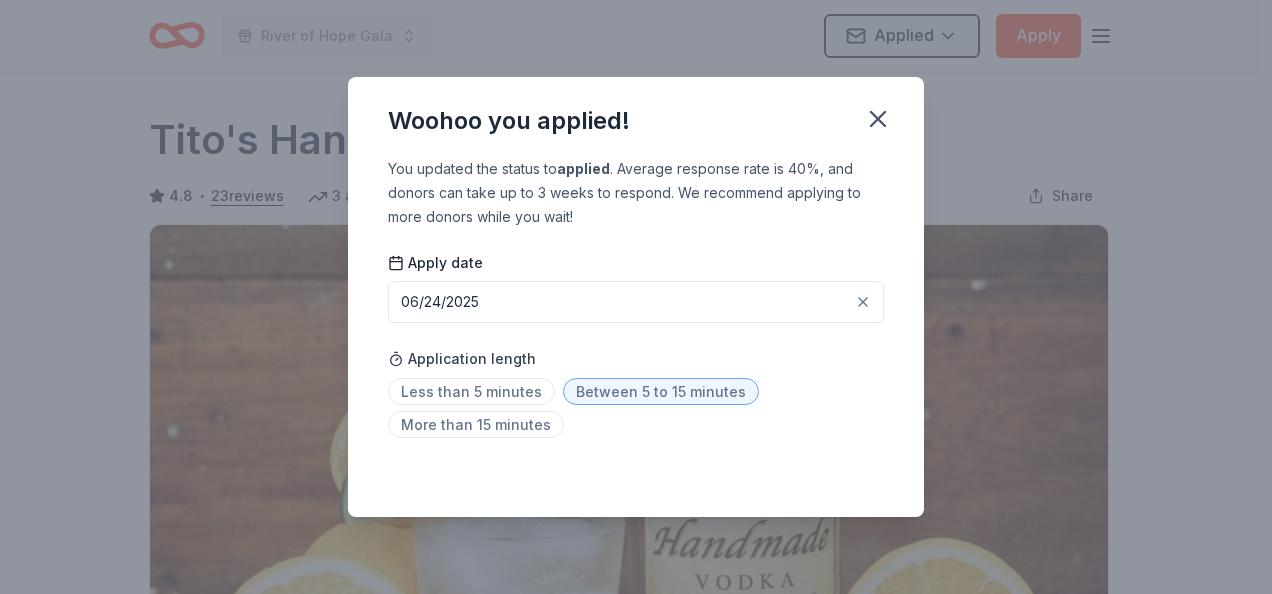 click on "Woohoo you applied!" at bounding box center (636, 117) 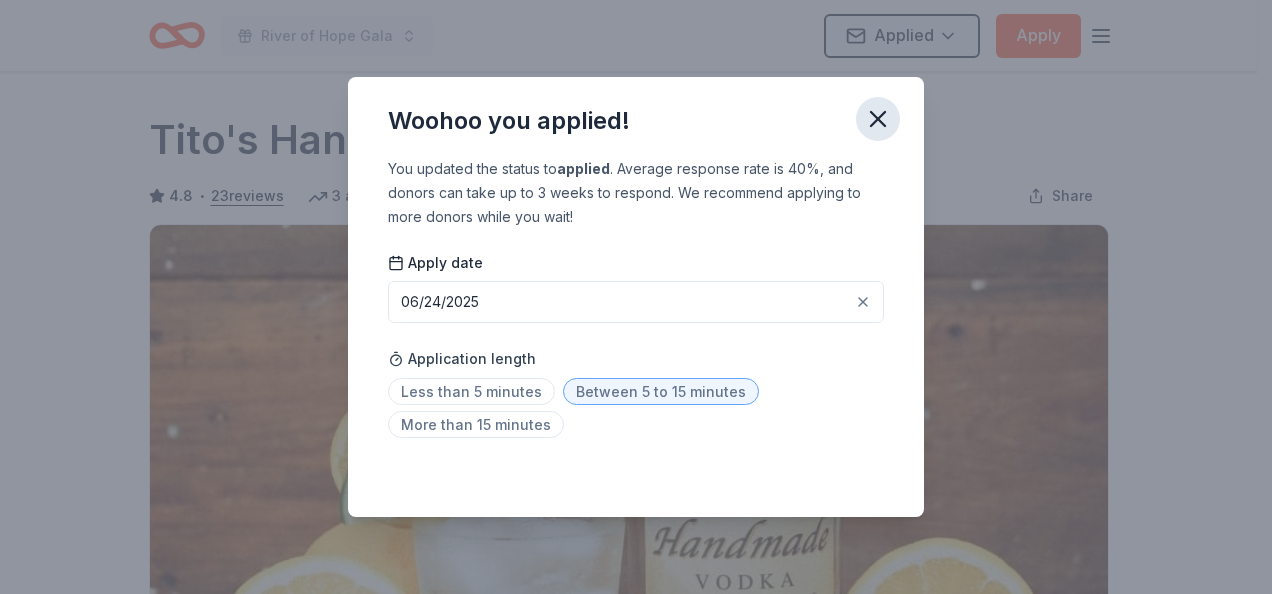 click 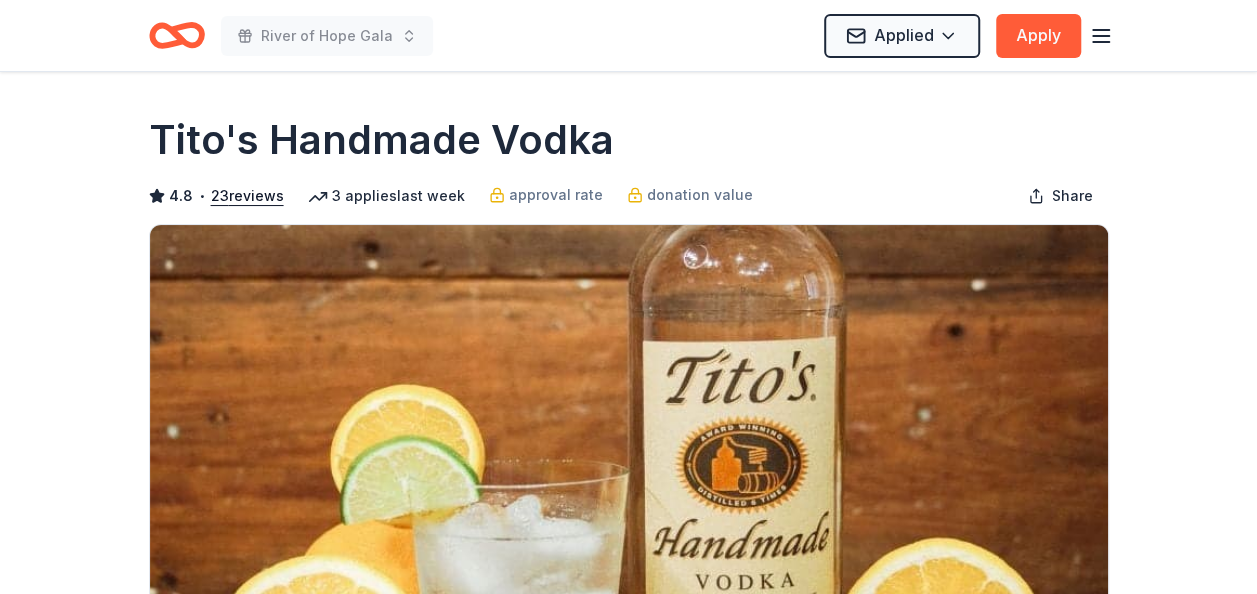 click 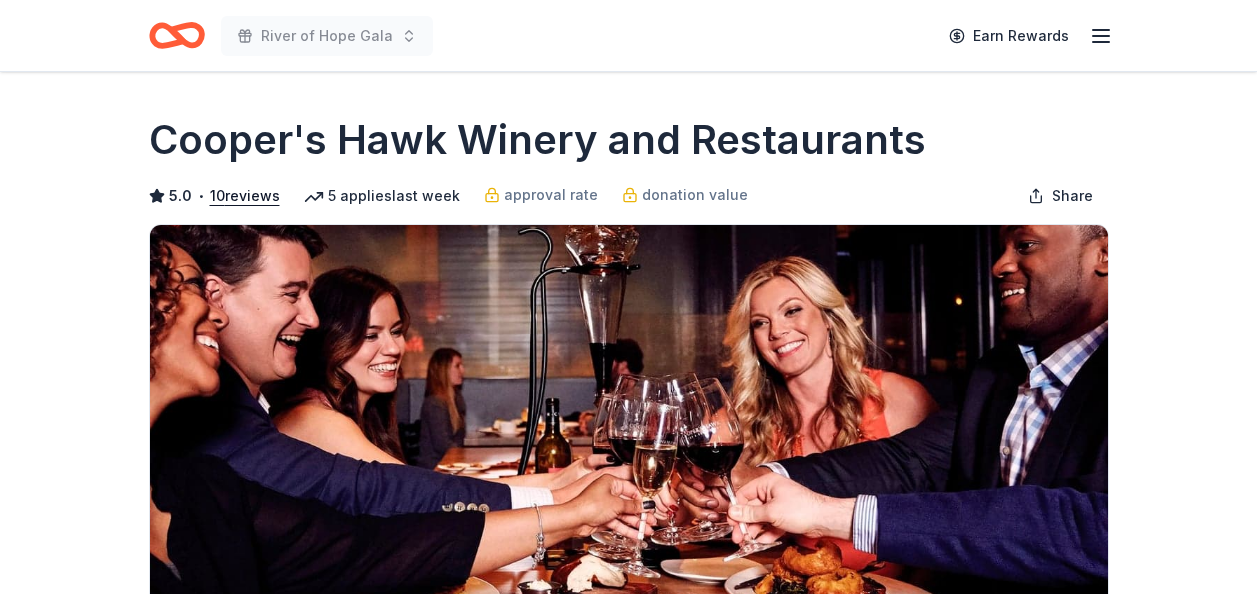 scroll, scrollTop: 0, scrollLeft: 0, axis: both 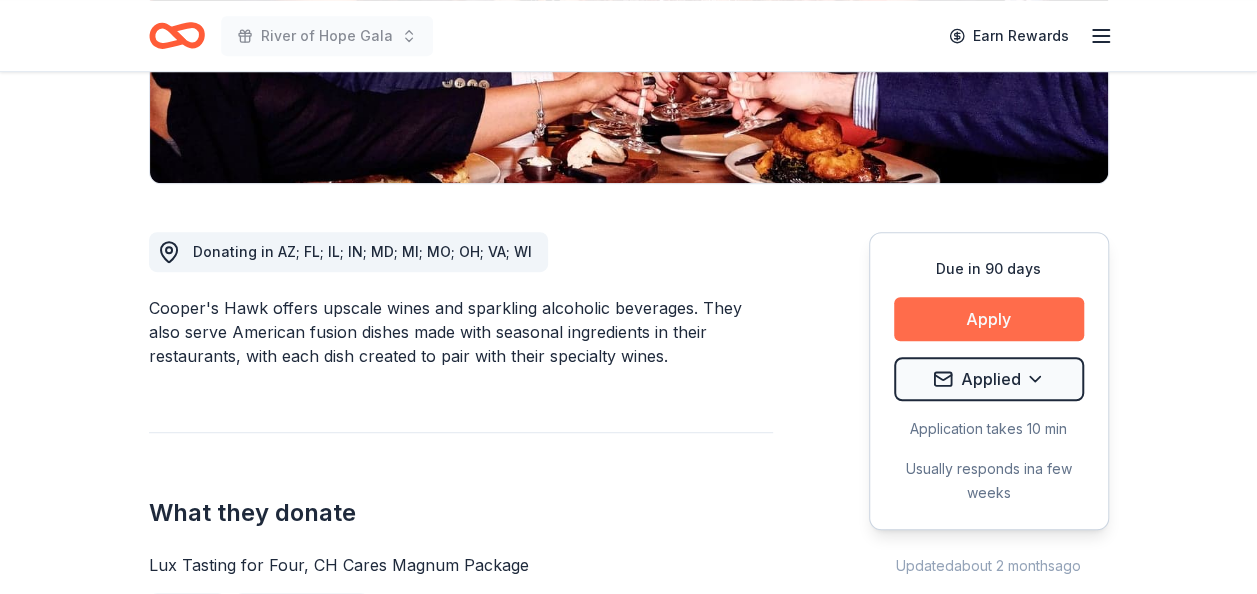 click on "Apply" at bounding box center (989, 319) 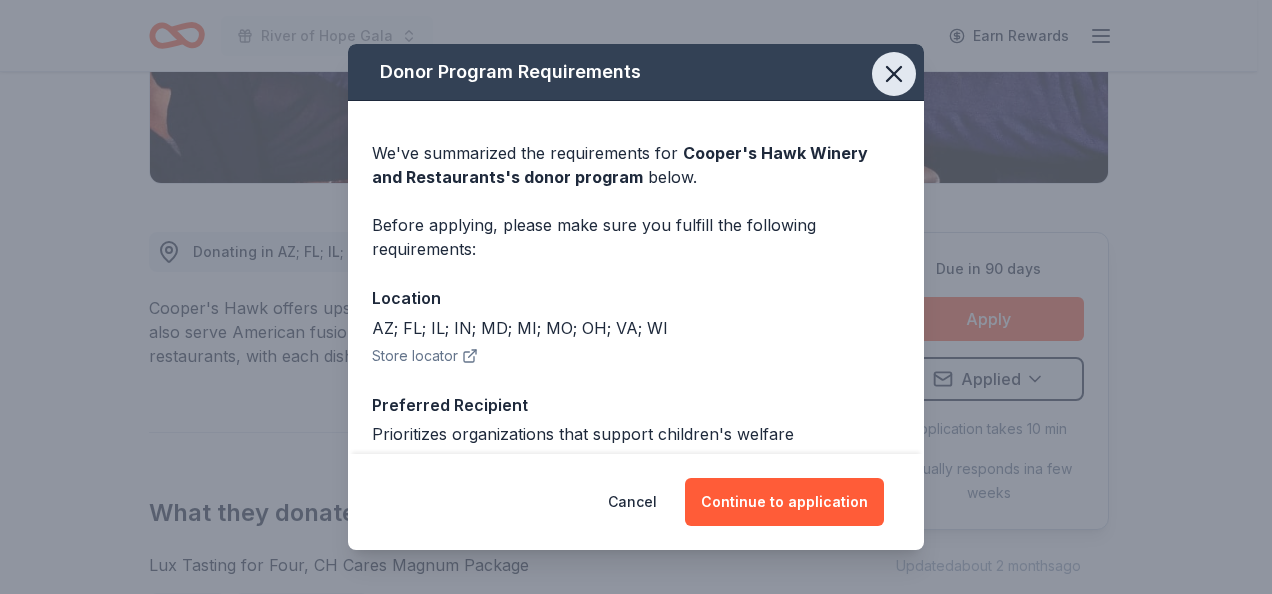 click 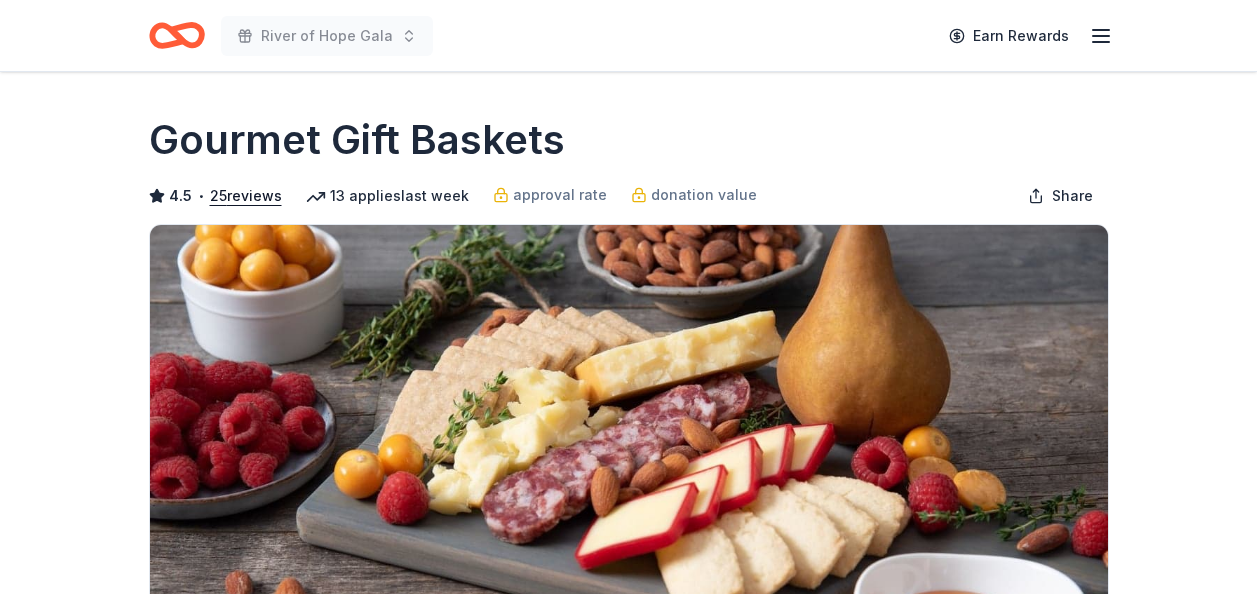 scroll, scrollTop: 0, scrollLeft: 0, axis: both 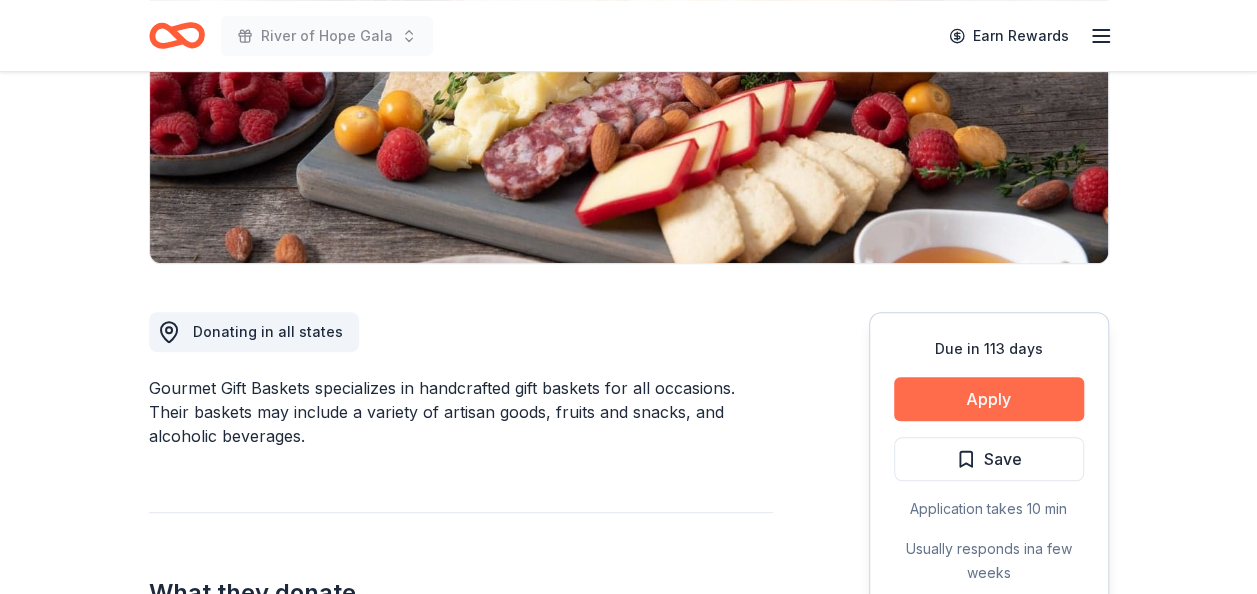 click on "Apply" at bounding box center (989, 399) 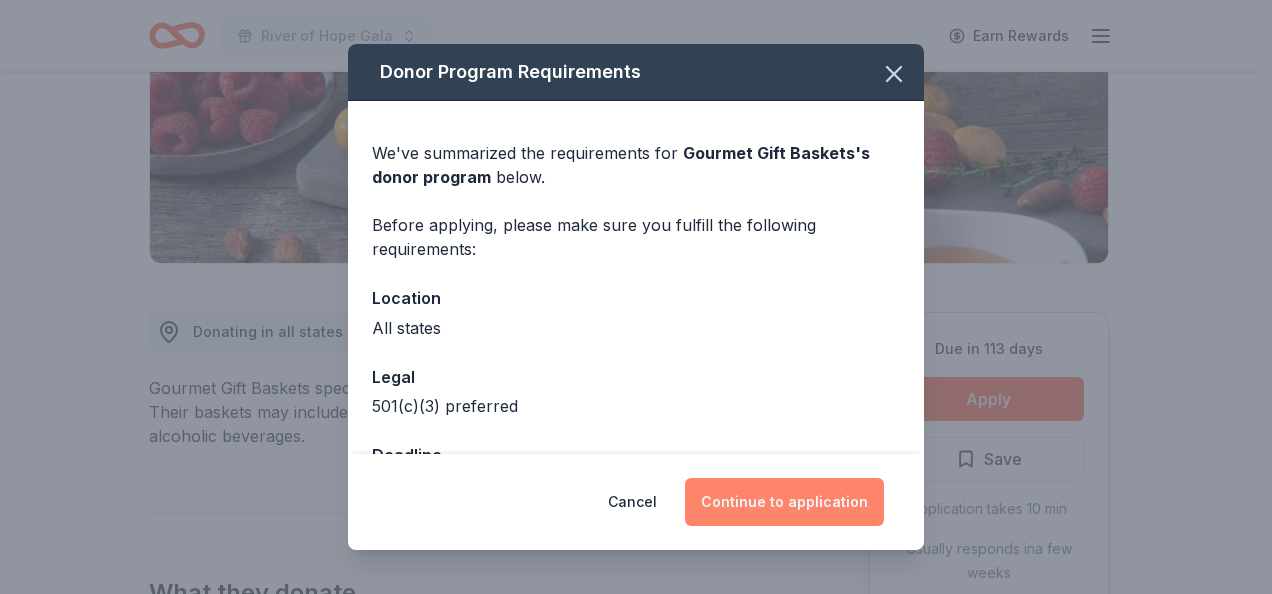 click on "Continue to application" at bounding box center [784, 502] 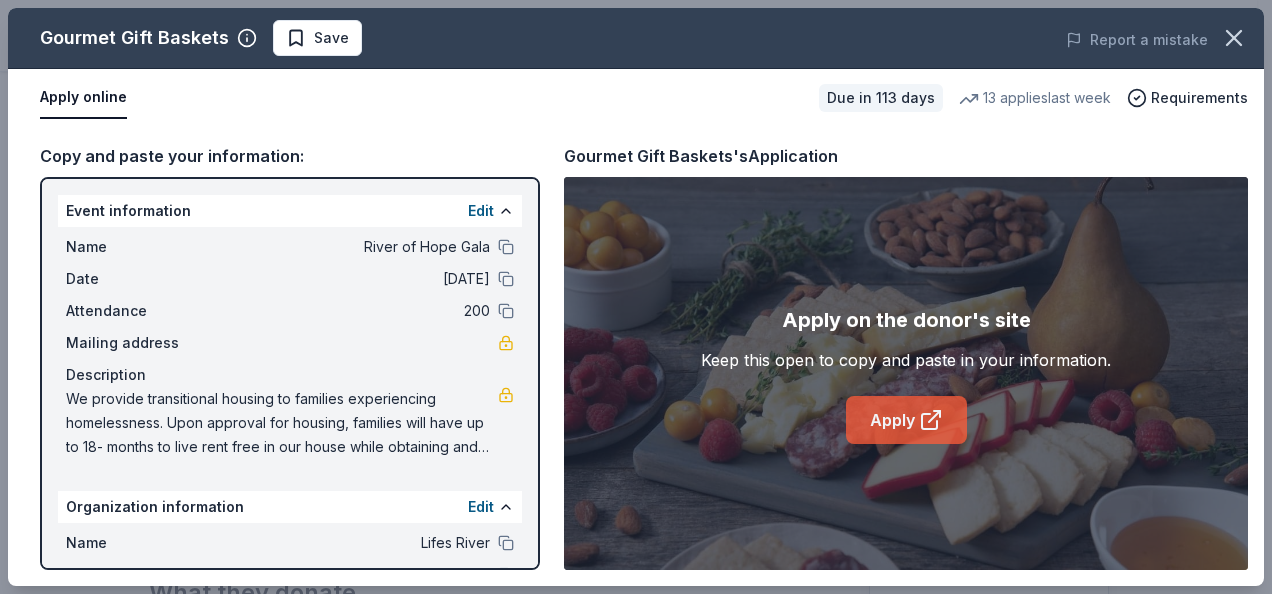 click on "Apply" at bounding box center (906, 420) 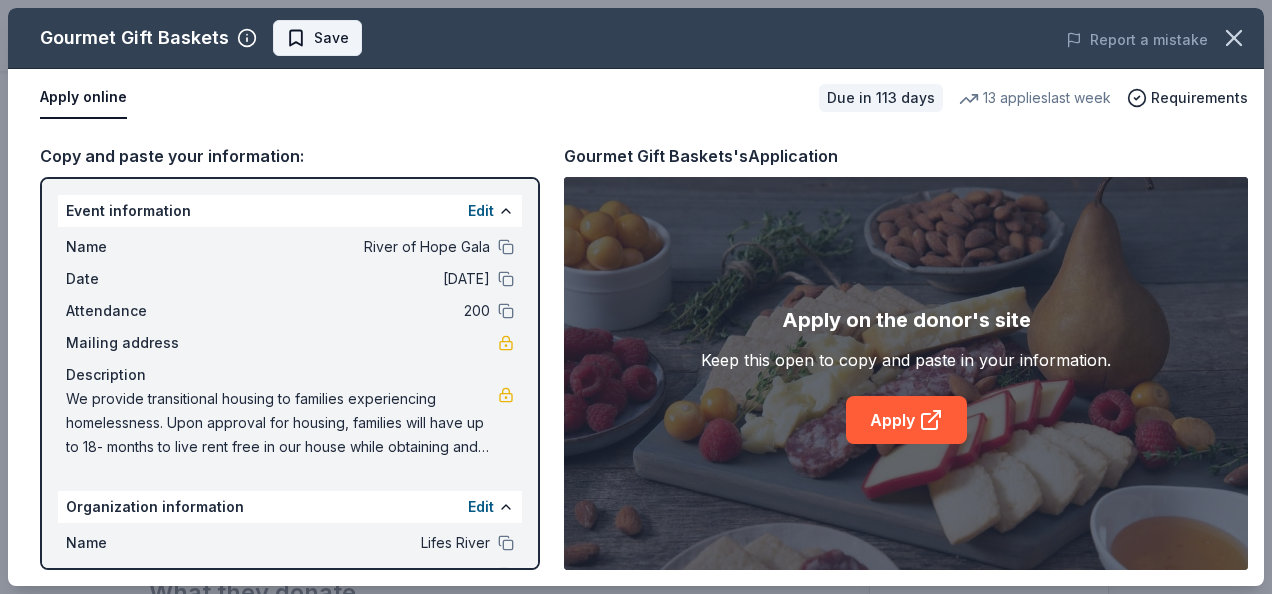 click on "Save" at bounding box center (317, 38) 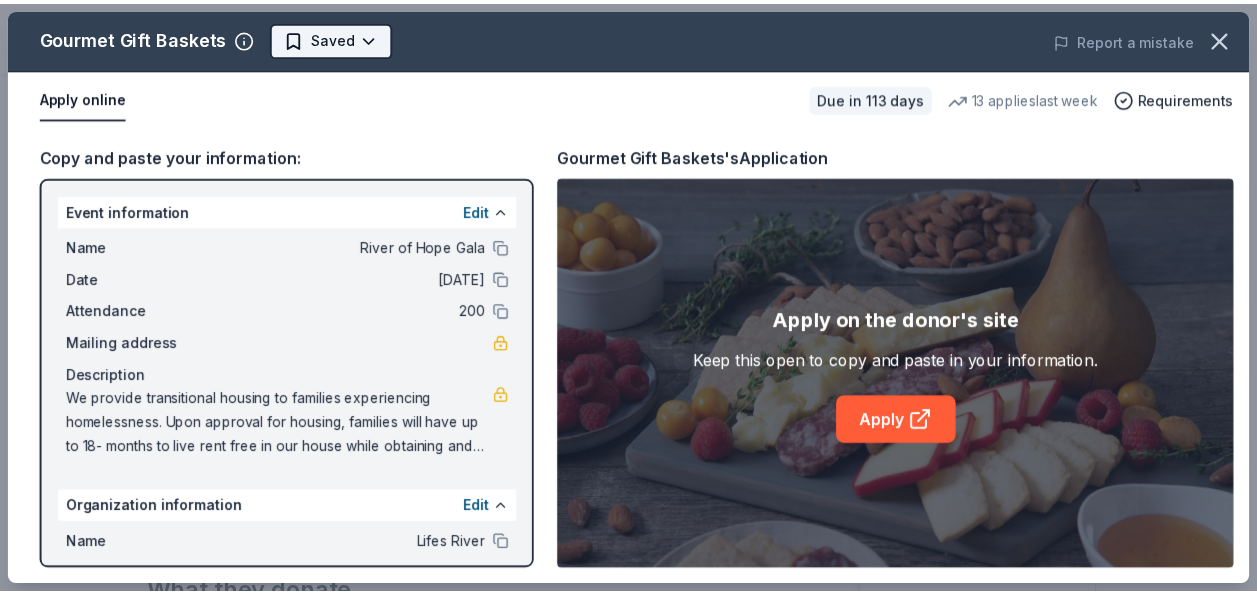 scroll, scrollTop: 0, scrollLeft: 0, axis: both 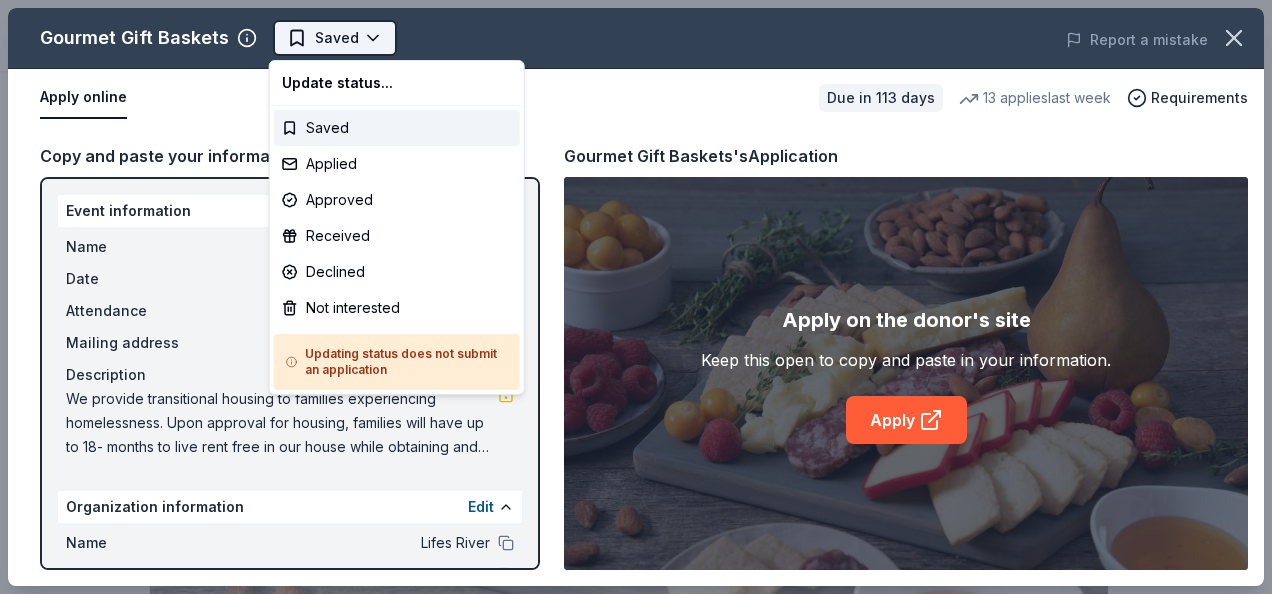 click on "River of Hope Gala Saved Apply Due in 113 days Share Gourmet Gift Baskets 4.5 • 25  reviews 13   applies  last week approval rate donation value Share Donating in all states Gourmet Gift Baskets specializes in handcrafted gift baskets for all occasions. Their baskets may include a variety of artisan goods, fruits and snacks, and alcoholic beverages. What they donate Gift basket(s) Alcohol Beverages Desserts Auction & raffle Snacks Who they donate to  Preferred 501(c)(3) preferred Due in 113 days Apply Saved Application takes 10 min Usually responds in  a few weeks Updated  about 2 months  ago Report a mistake approval rate 20 % approved 30 % declined 50 % no response donation value (average) 20% 70% 0% 10% $xx - $xx $xx - $xx $xx - $xx $xx - $xx Upgrade to Pro to view approval rates and average donation values 4.5 • 25  reviews See all  25  reviews The Confidence Campaign July 2025 • Approved The process was easy and they were very generous. Great company to work with! Mater Dei Catholic School • •" at bounding box center [628, 297] 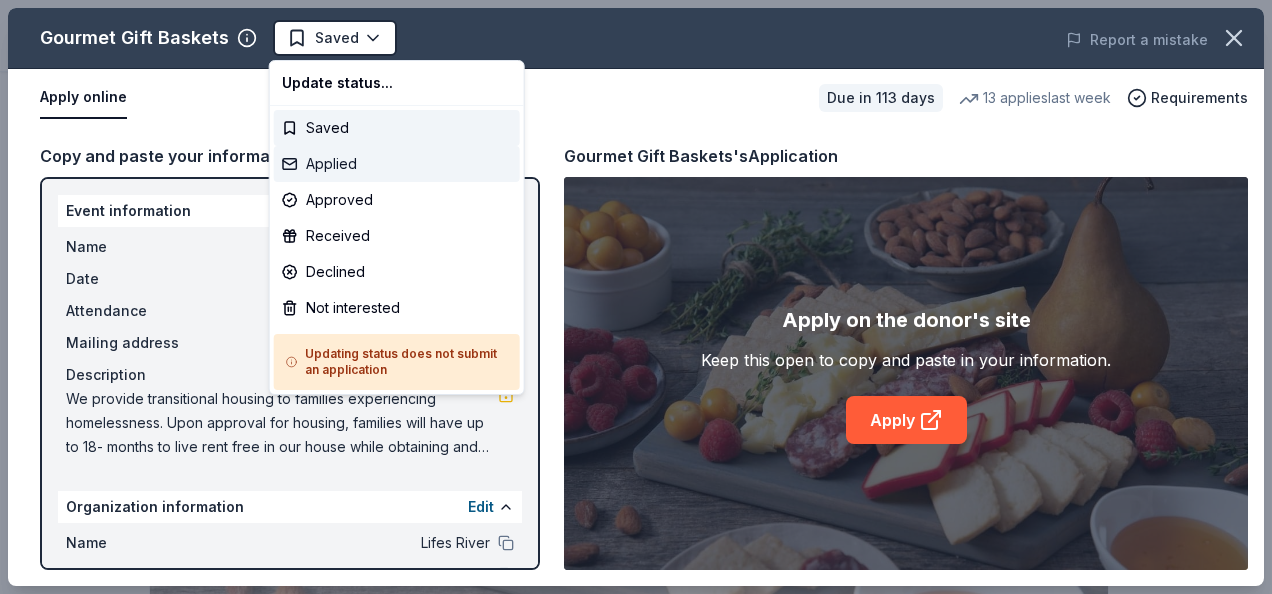 click on "Applied" at bounding box center [397, 164] 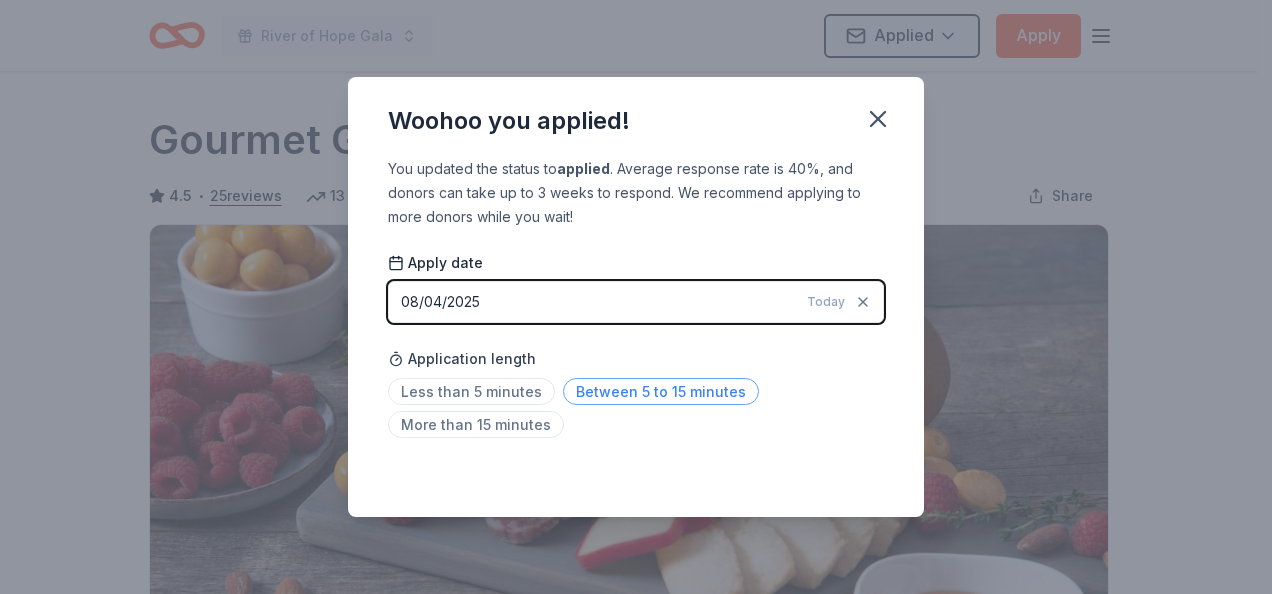 click on "Between 5 to 15 minutes" at bounding box center [661, 391] 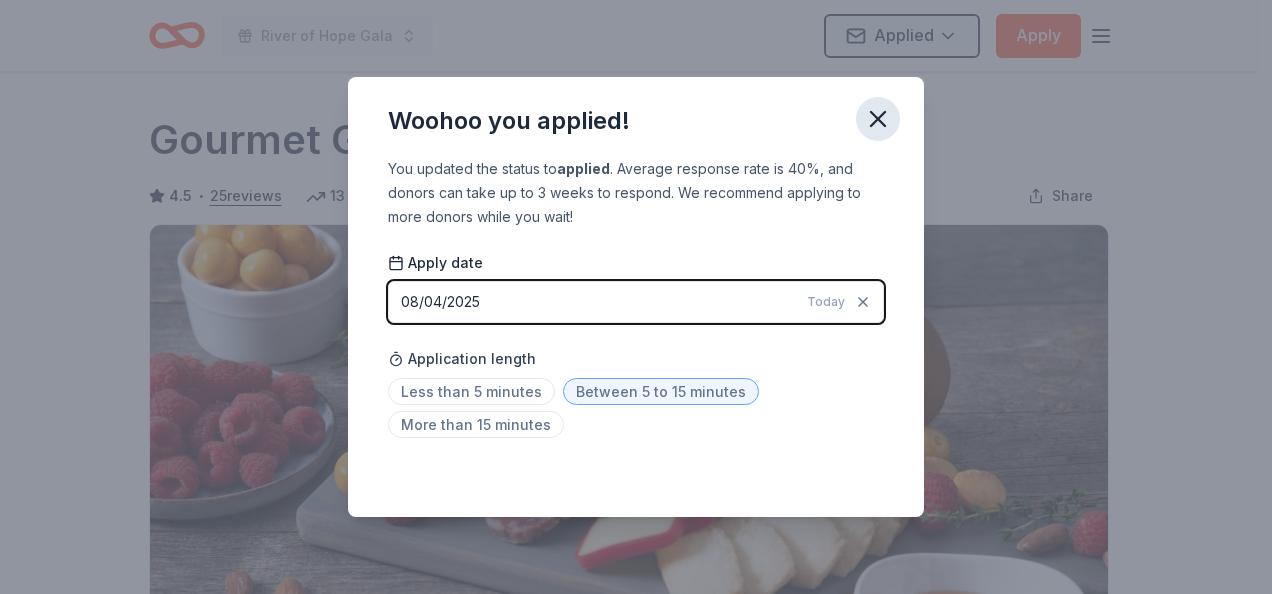 click 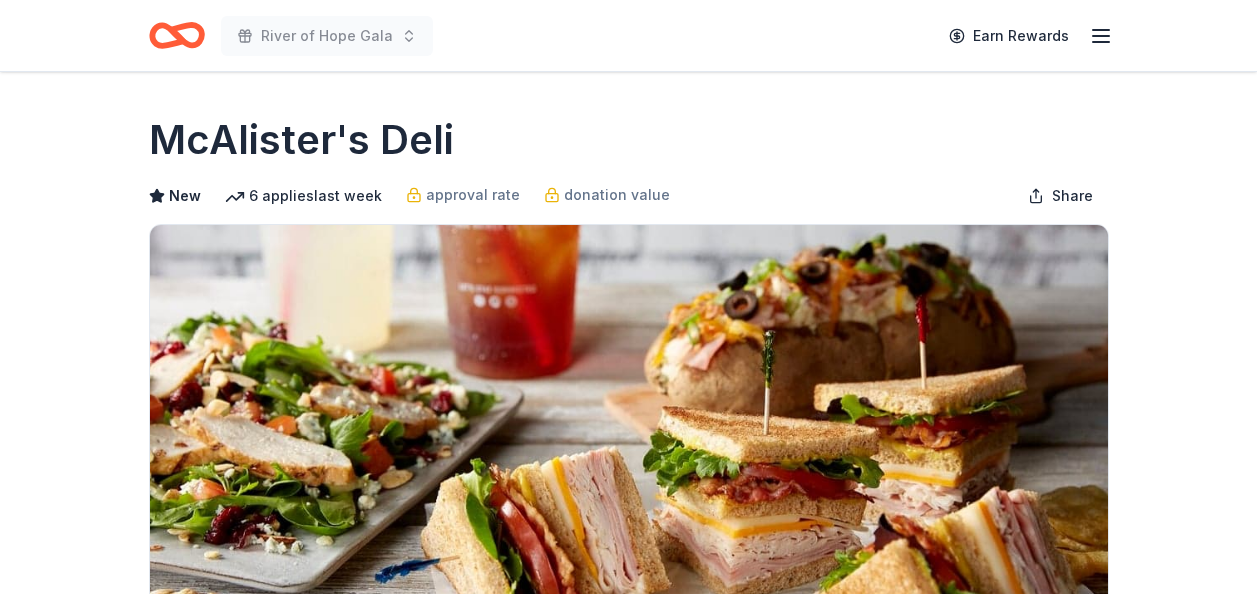 scroll, scrollTop: 0, scrollLeft: 0, axis: both 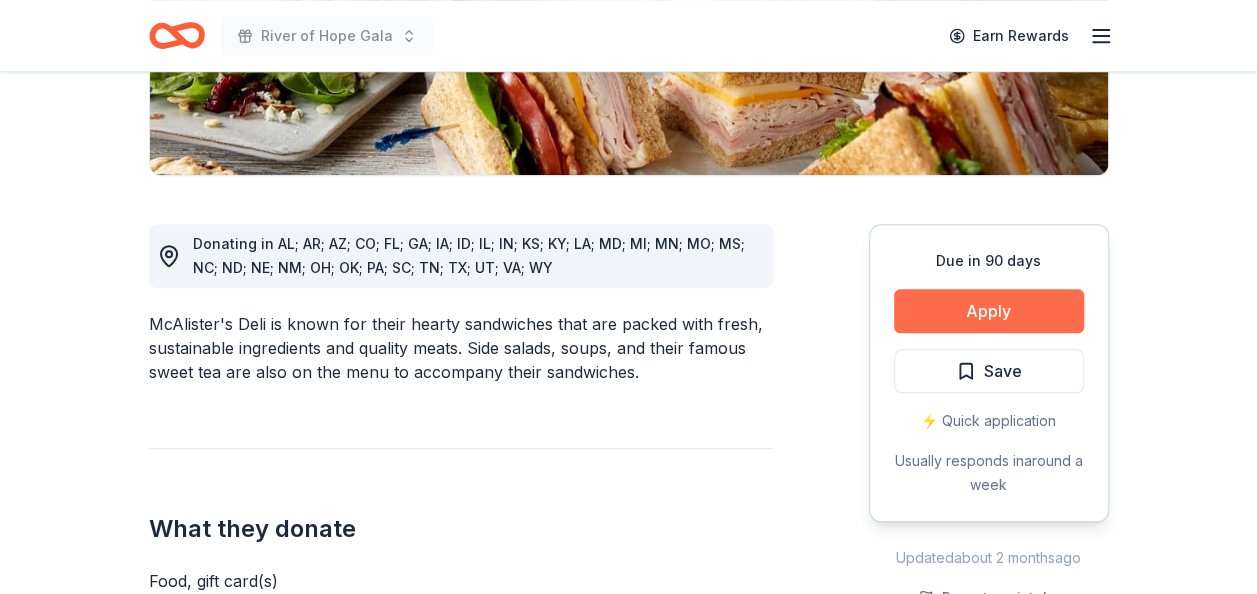 click on "Apply" at bounding box center [989, 311] 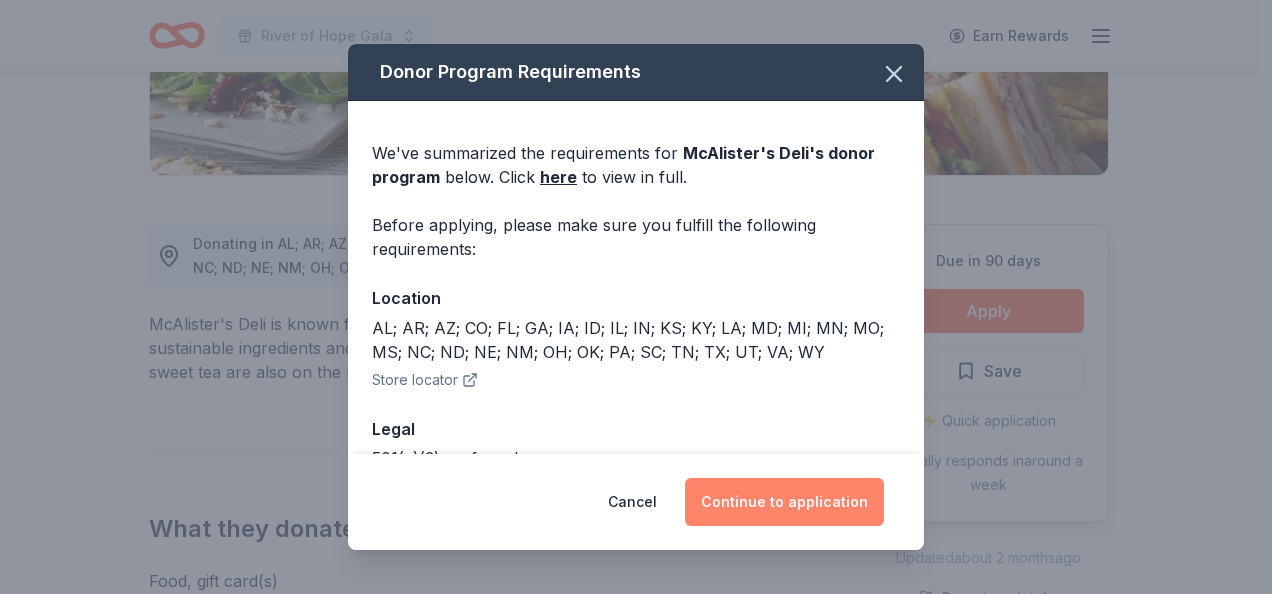 click on "Continue to application" at bounding box center [784, 502] 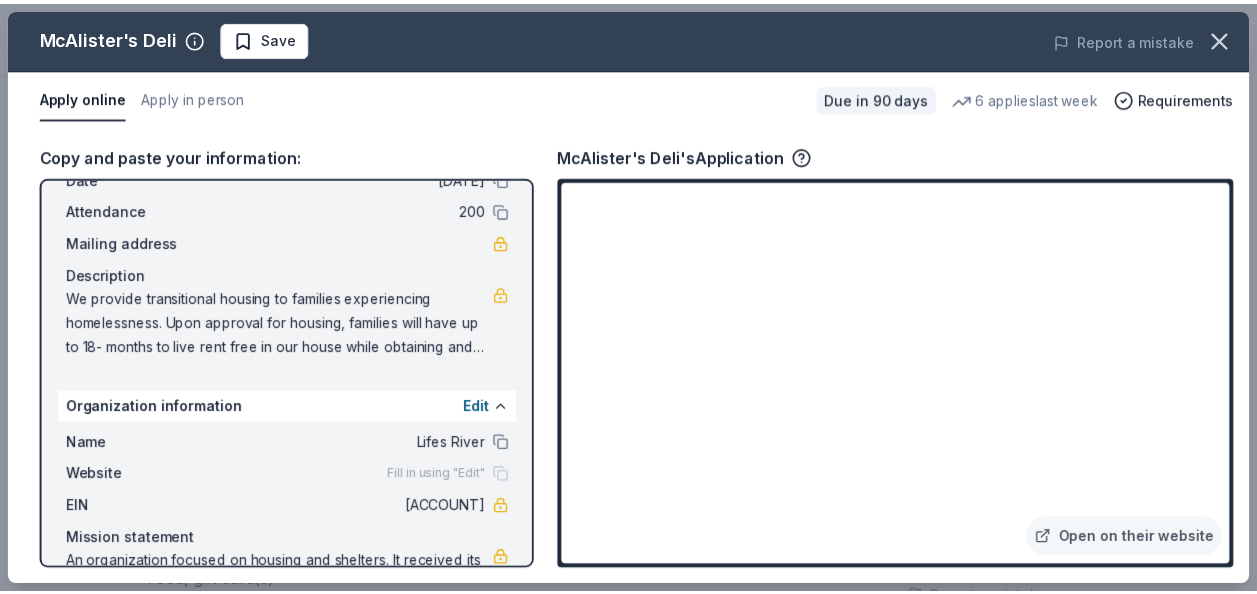 scroll, scrollTop: 89, scrollLeft: 0, axis: vertical 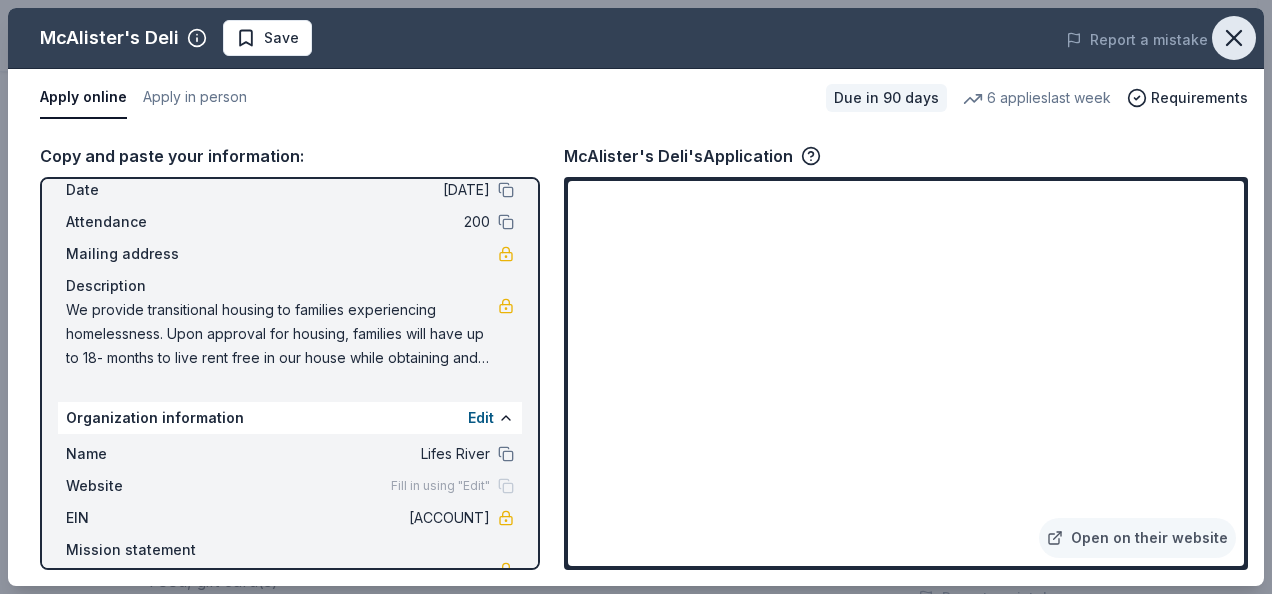 click 